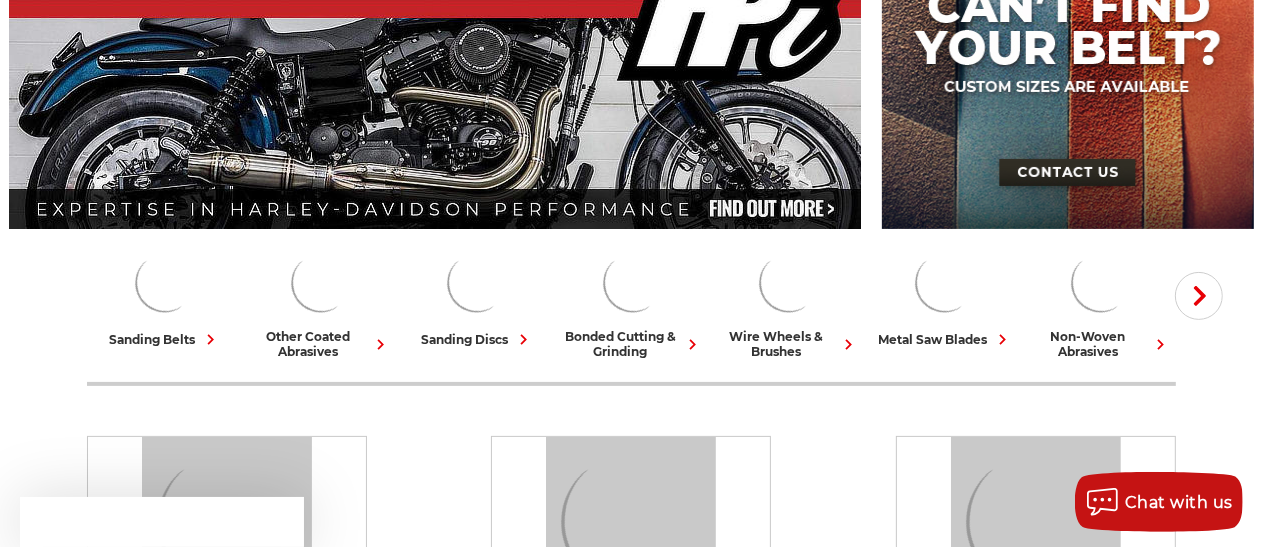 scroll, scrollTop: 316, scrollLeft: 0, axis: vertical 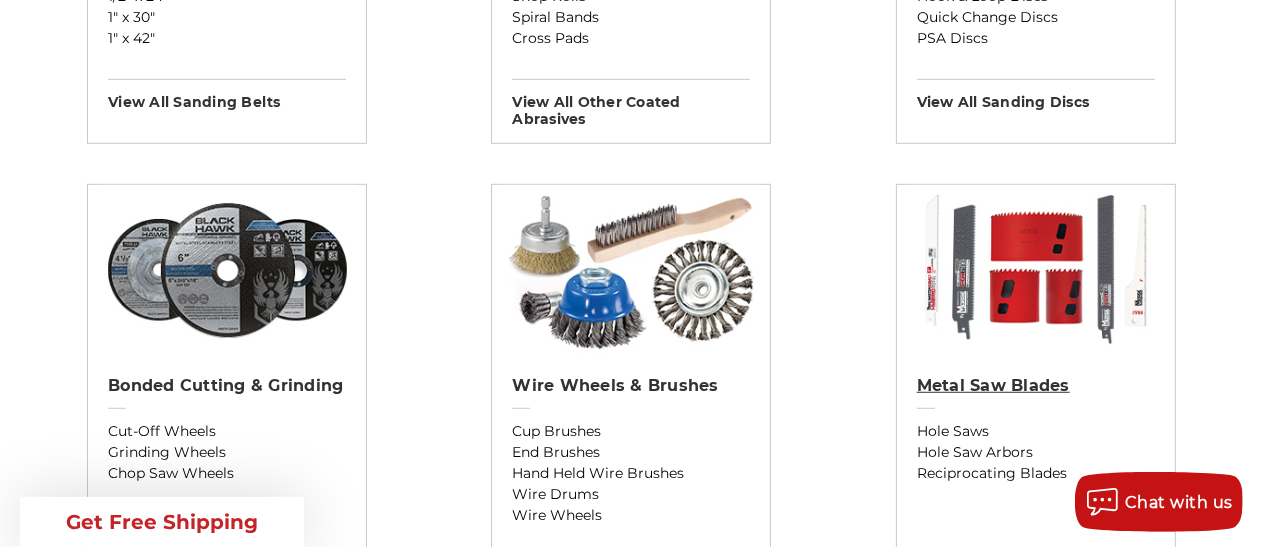 click on "Metal Saw Blades" at bounding box center [1036, 386] 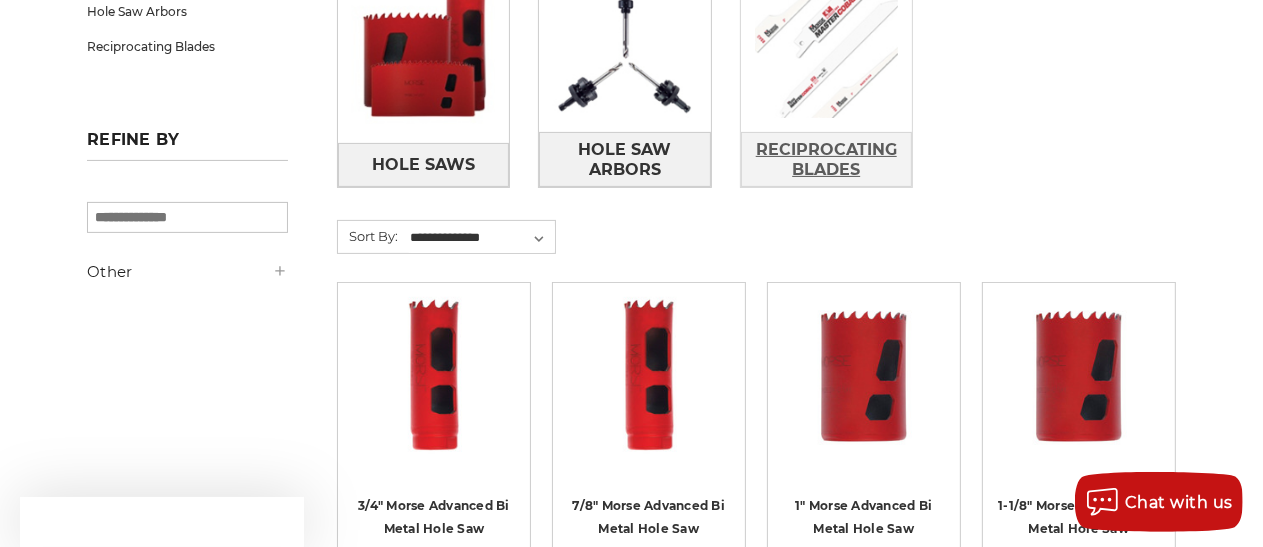 scroll, scrollTop: 422, scrollLeft: 0, axis: vertical 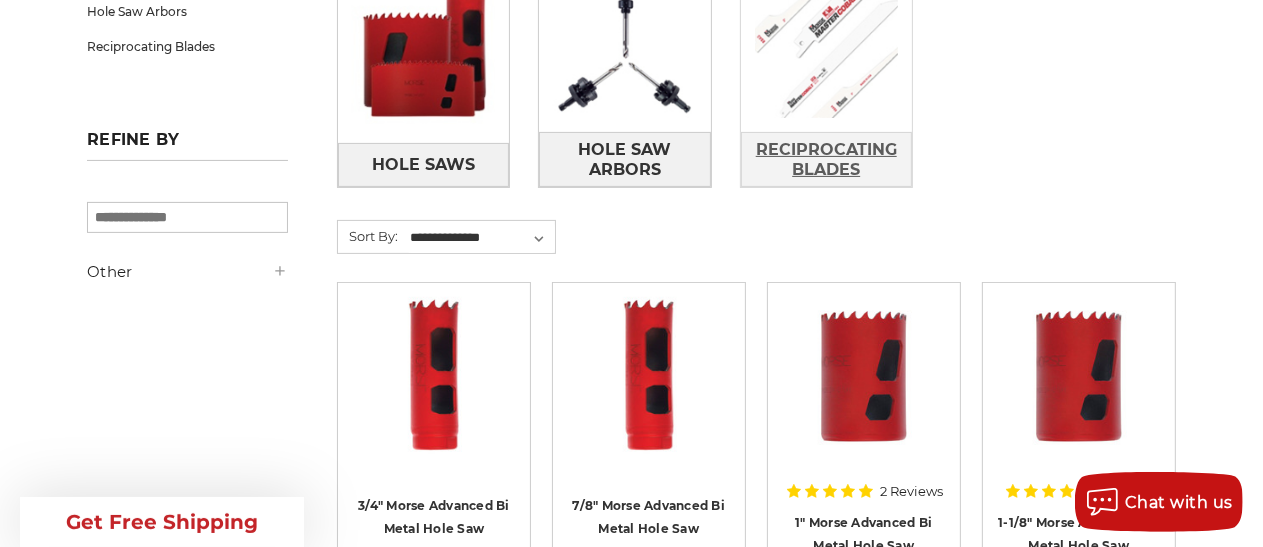 click on "Reciprocating Blades" at bounding box center (826, 160) 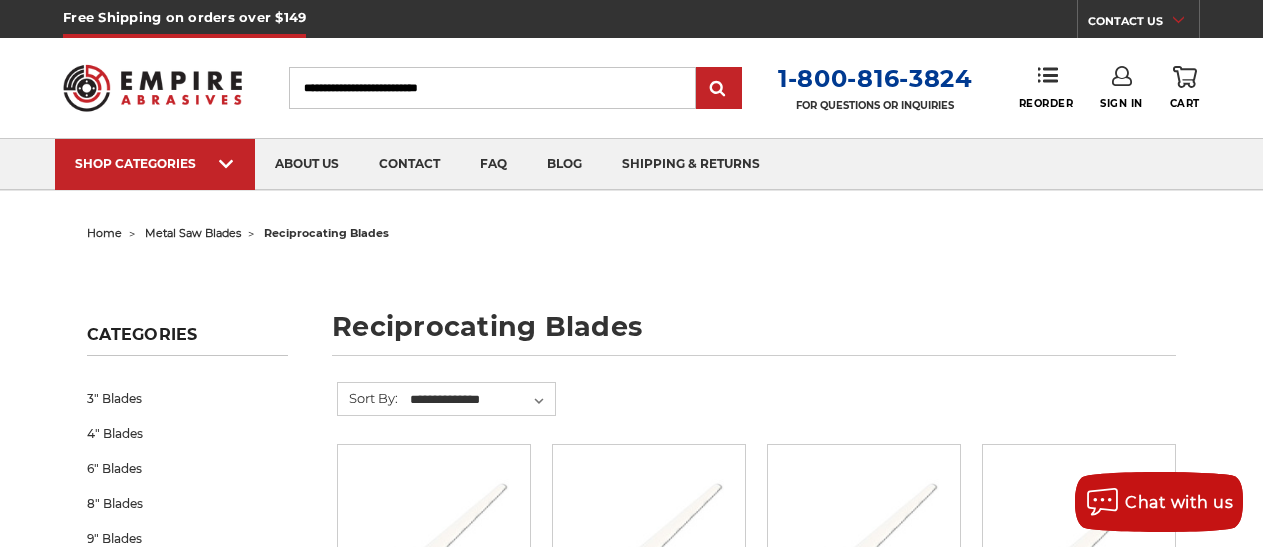 scroll, scrollTop: 528, scrollLeft: 0, axis: vertical 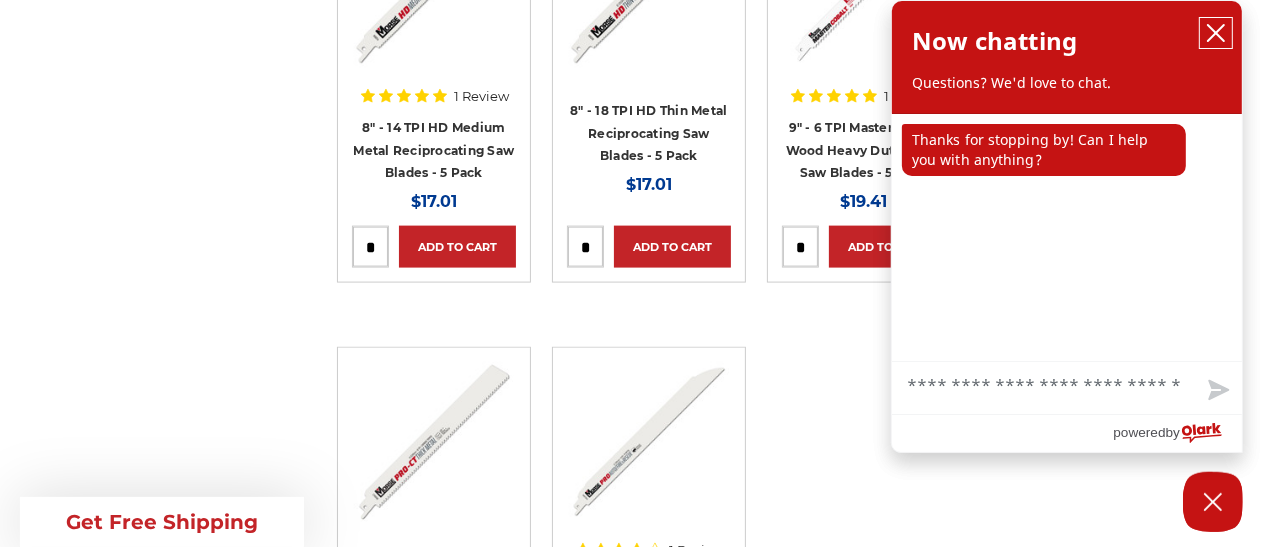 click 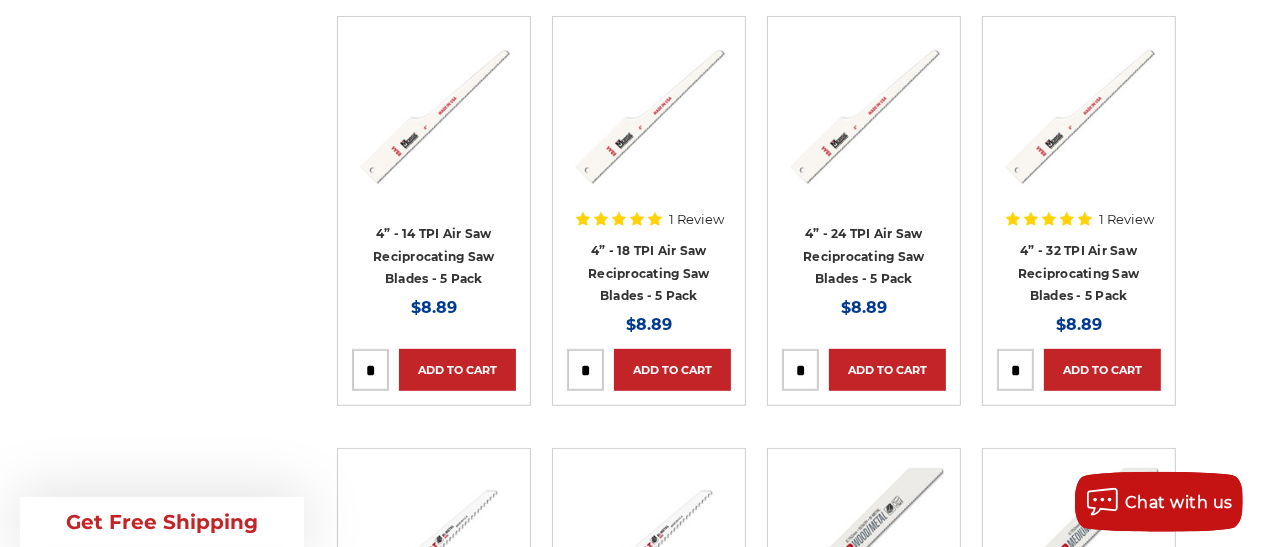 scroll, scrollTop: 844, scrollLeft: 0, axis: vertical 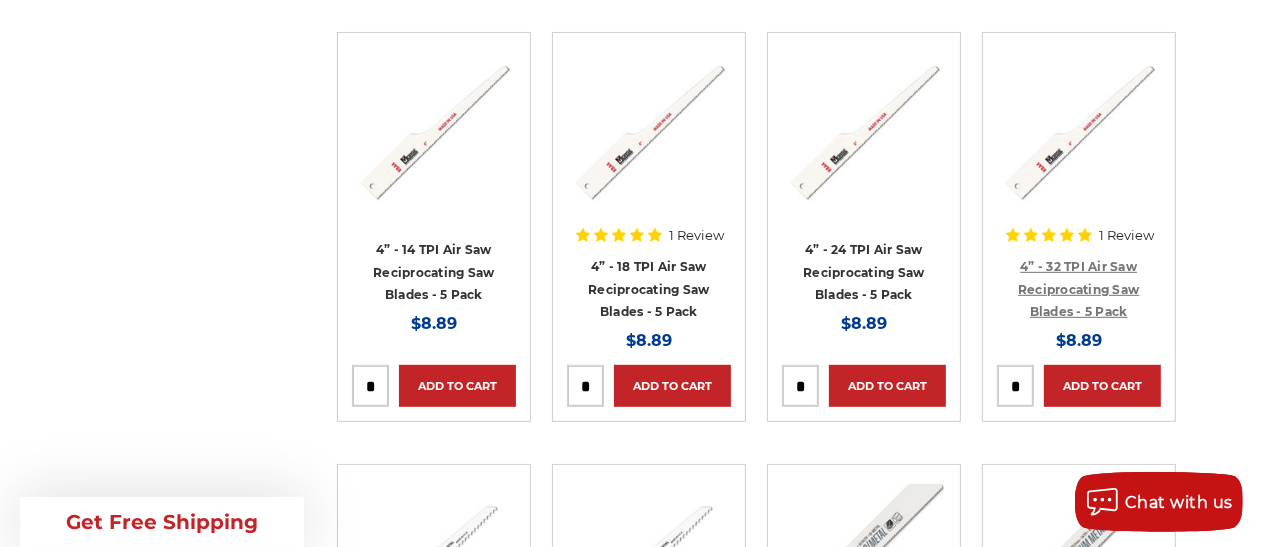 click on "4” - 32 TPI Air Saw Reciprocating Saw Blades - 5 Pack" at bounding box center [1078, 289] 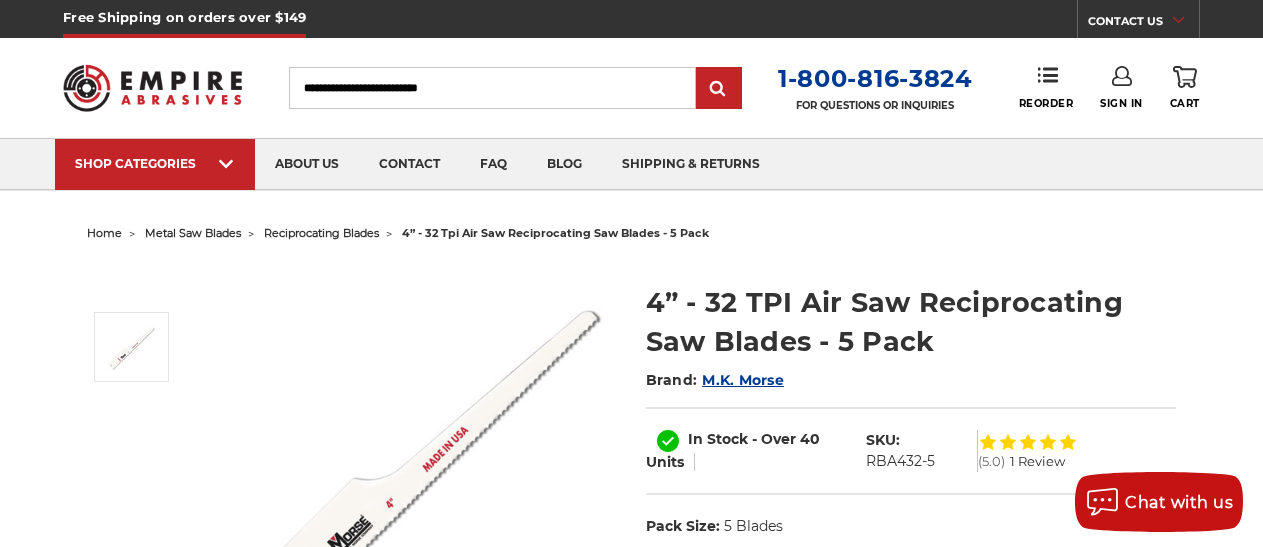 scroll, scrollTop: 105, scrollLeft: 0, axis: vertical 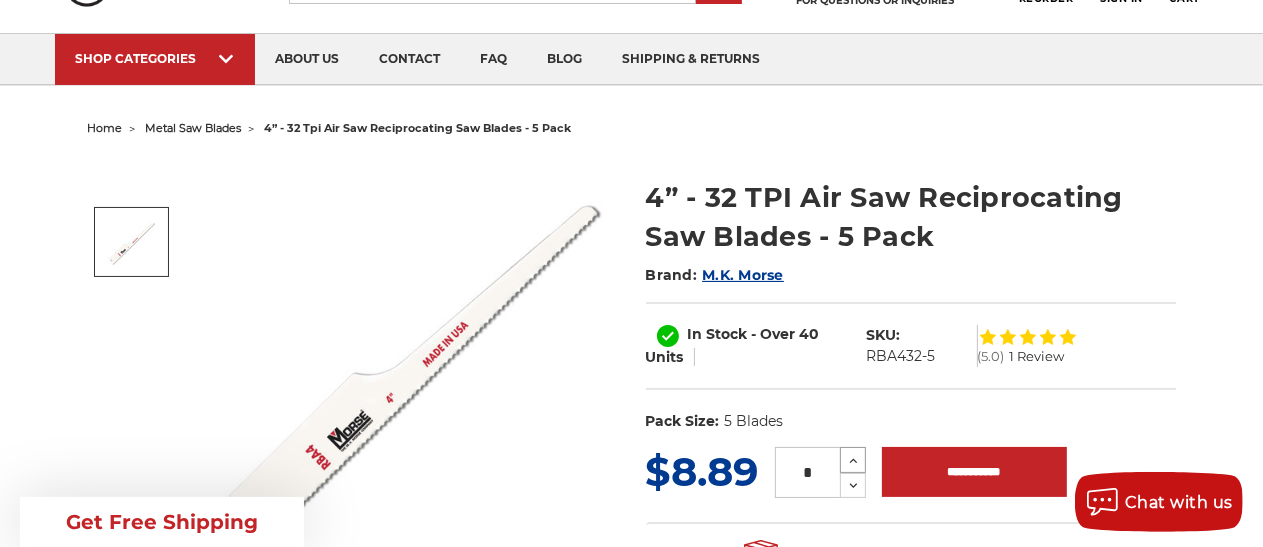 click 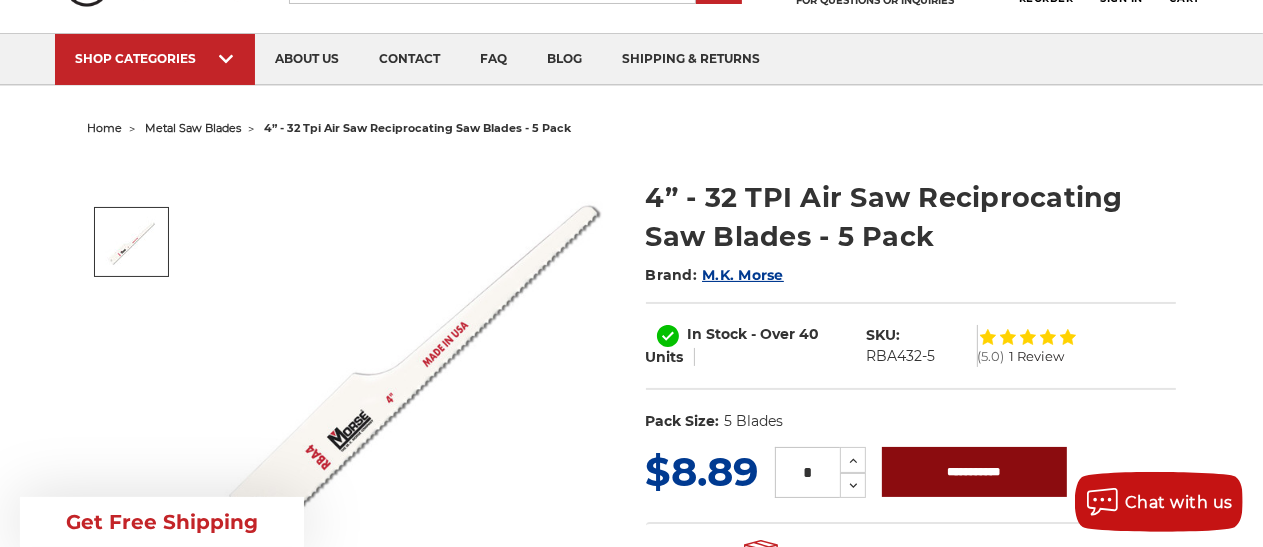 click on "**********" at bounding box center (974, 472) 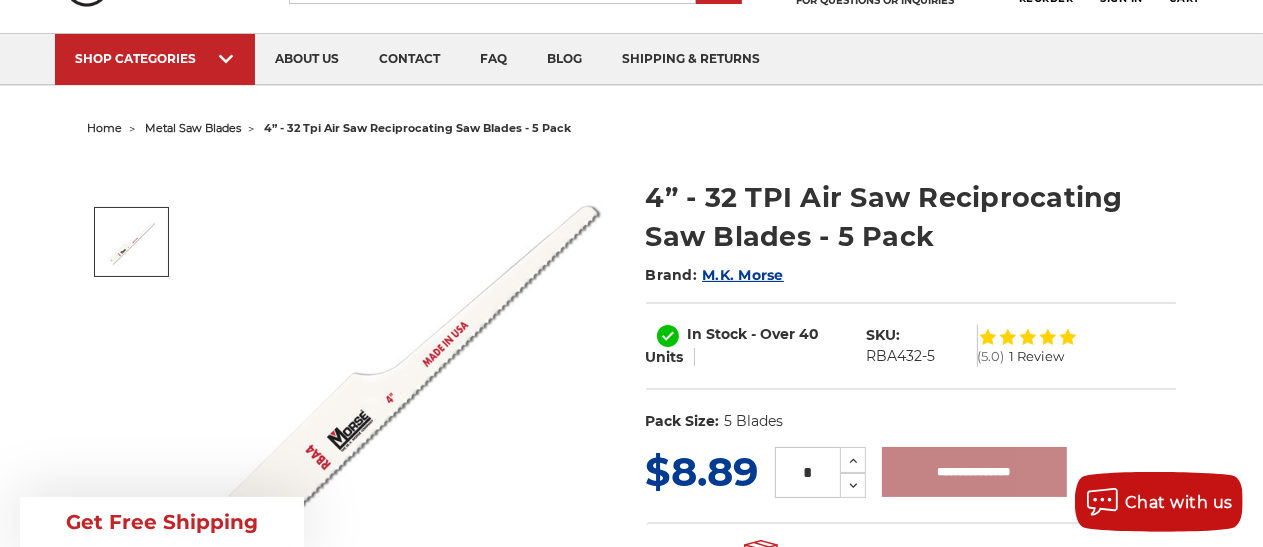 type on "**********" 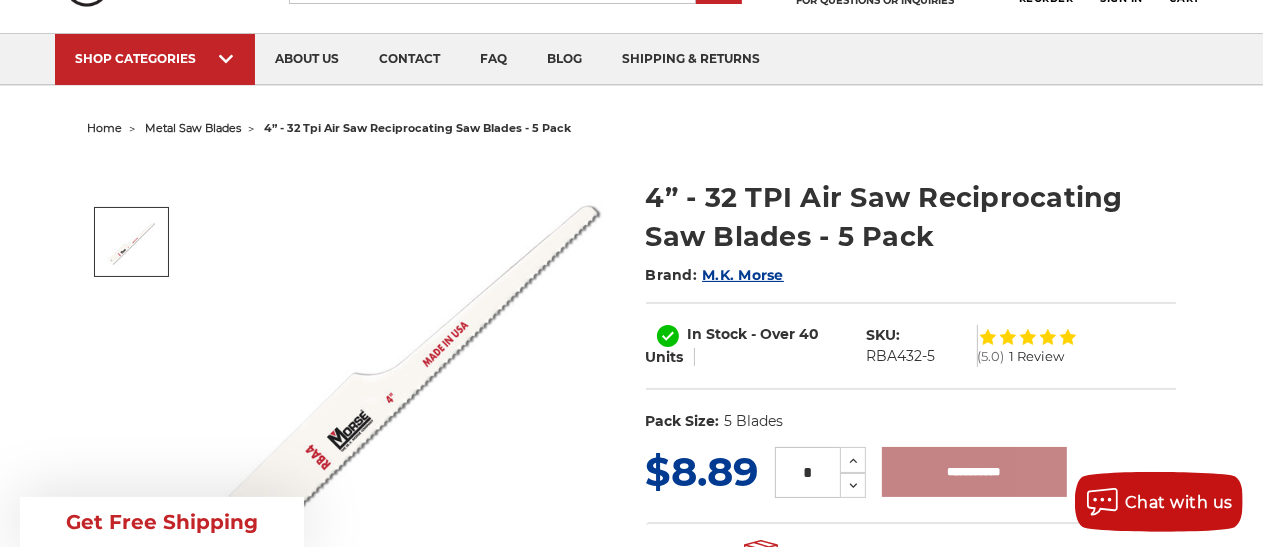 scroll, scrollTop: 105, scrollLeft: 0, axis: vertical 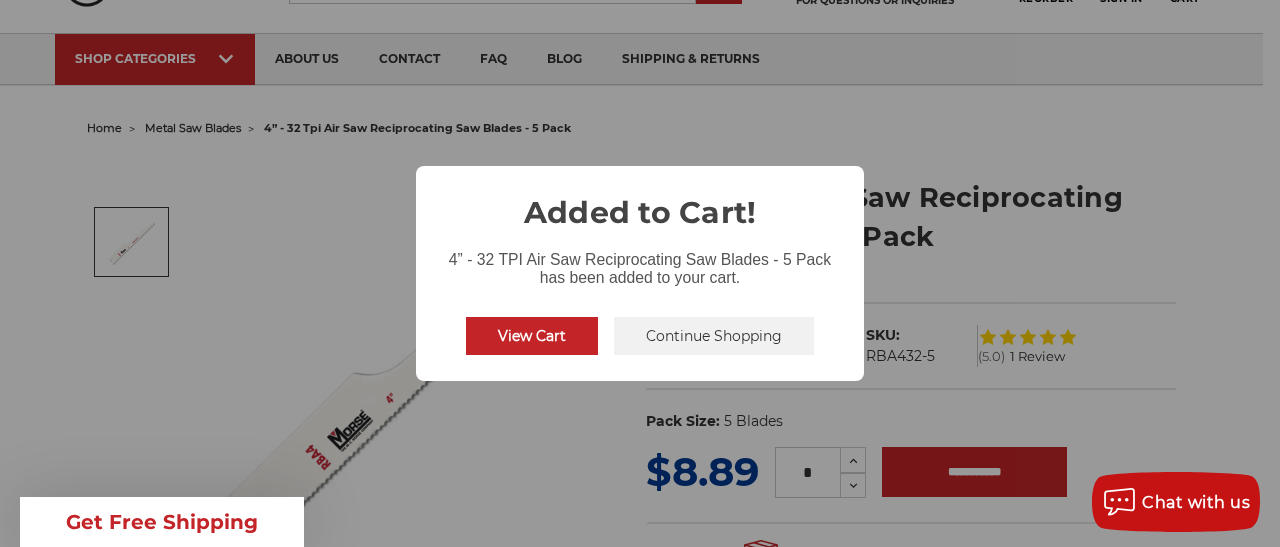 click on "View Cart" at bounding box center (532, 336) 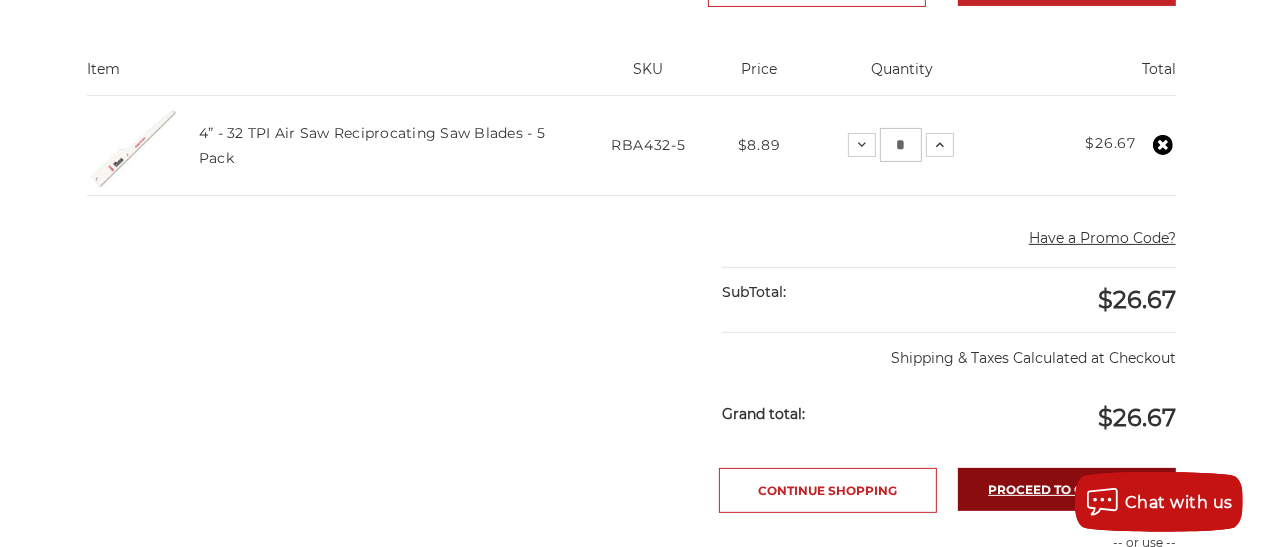 scroll, scrollTop: 422, scrollLeft: 0, axis: vertical 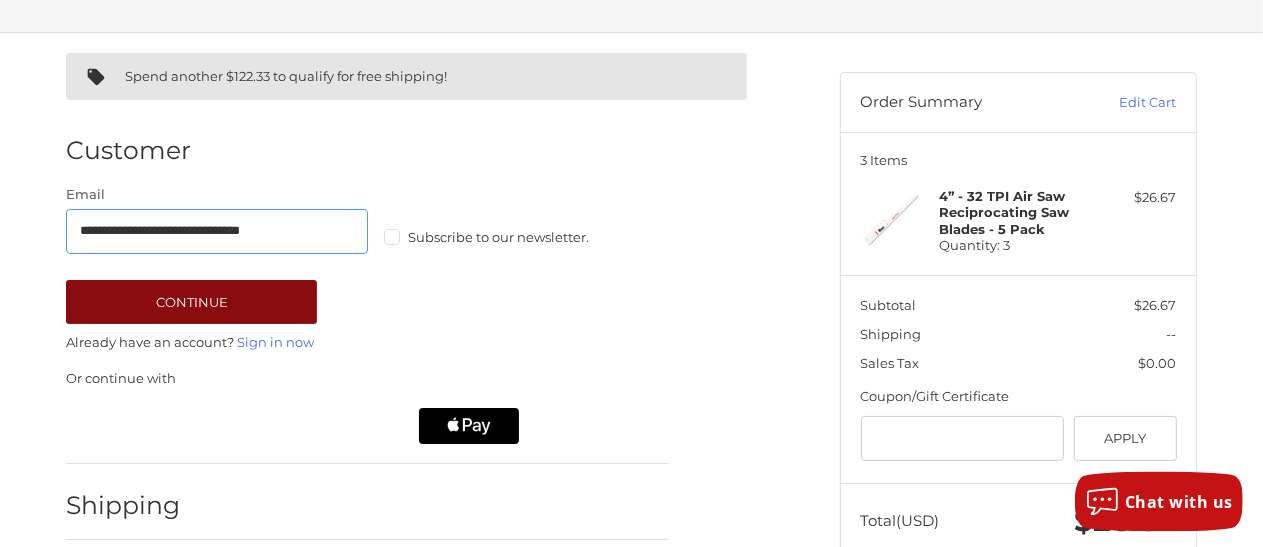 type on "**********" 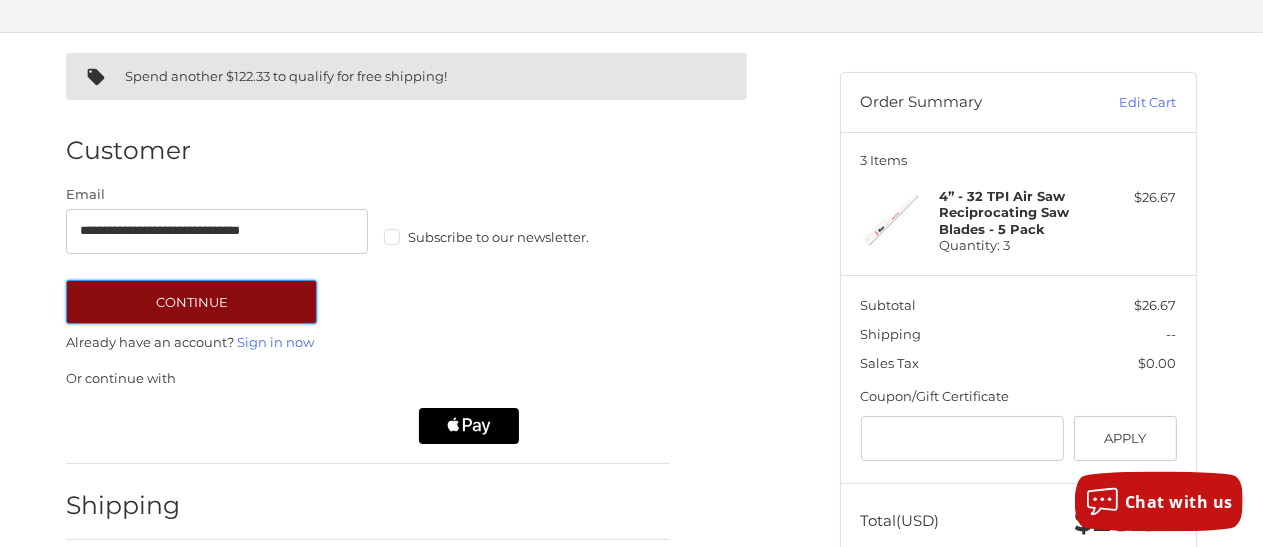 click on "Continue" at bounding box center [191, 302] 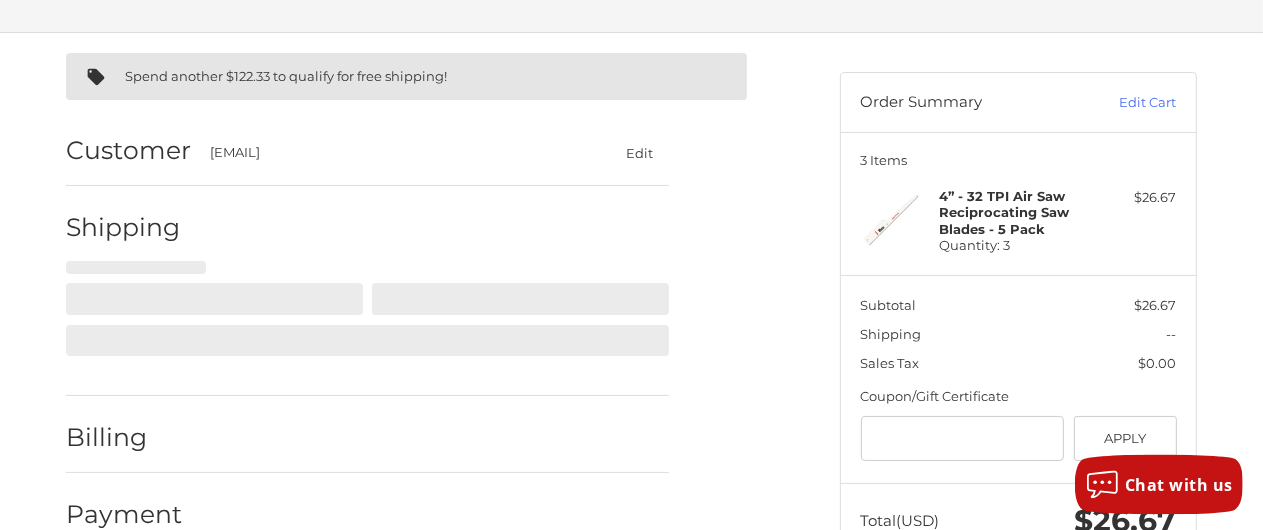 select on "**" 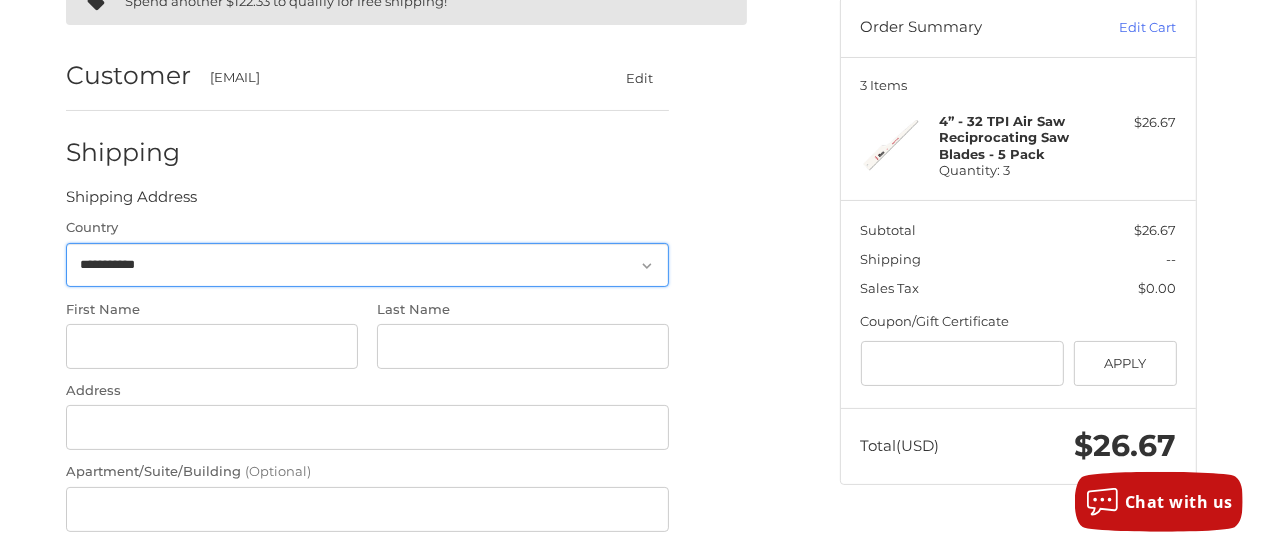 scroll, scrollTop: 200, scrollLeft: 0, axis: vertical 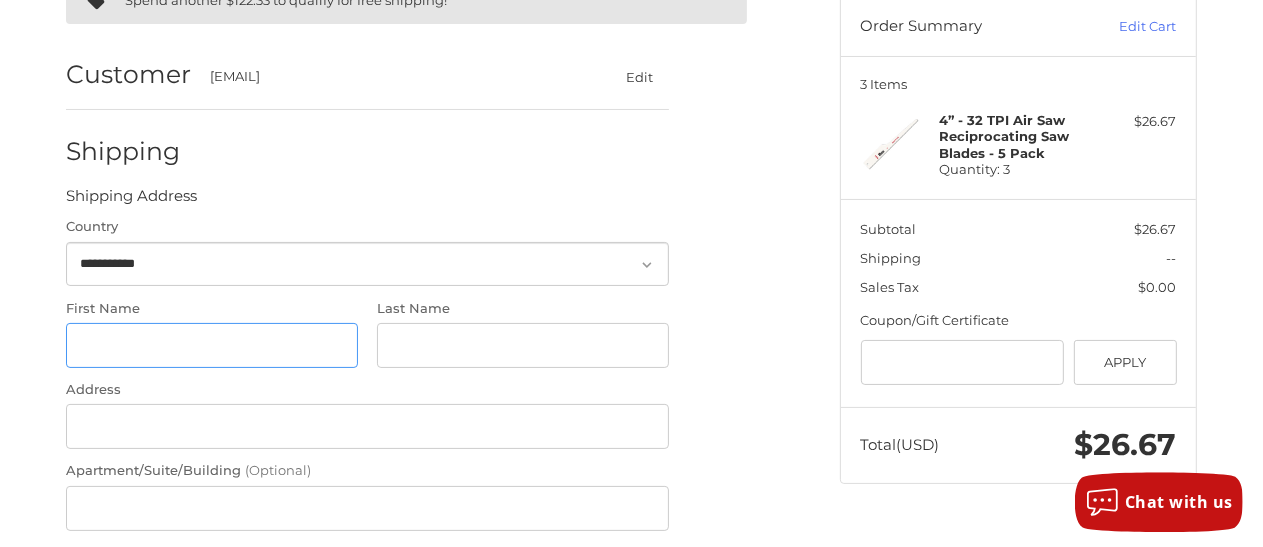 click on "First Name" at bounding box center (212, 345) 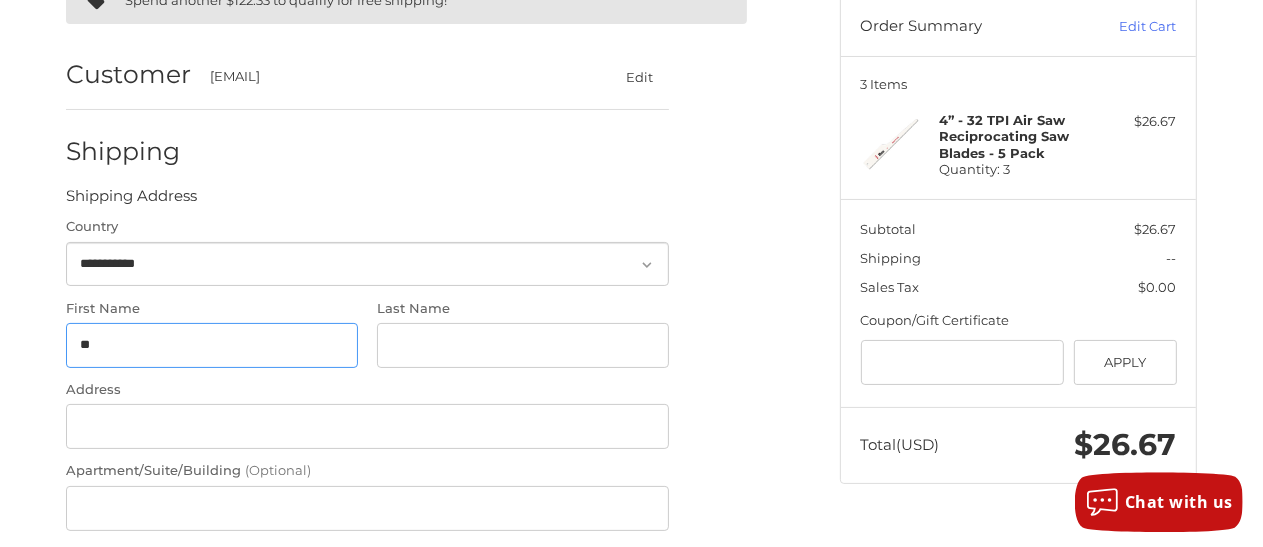 type on "******" 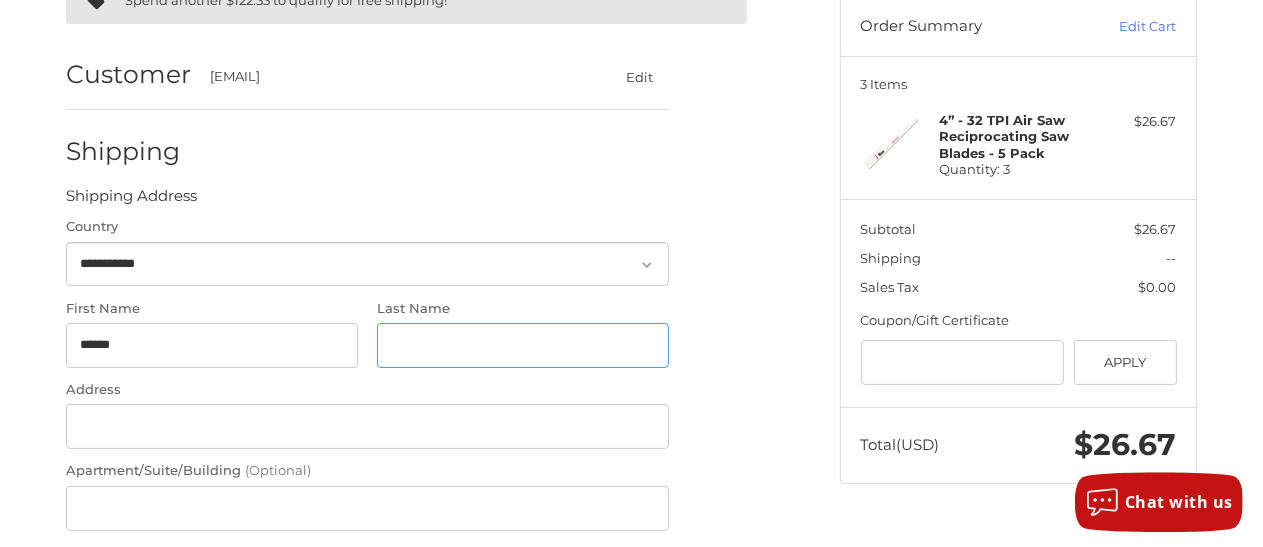 type on "*****" 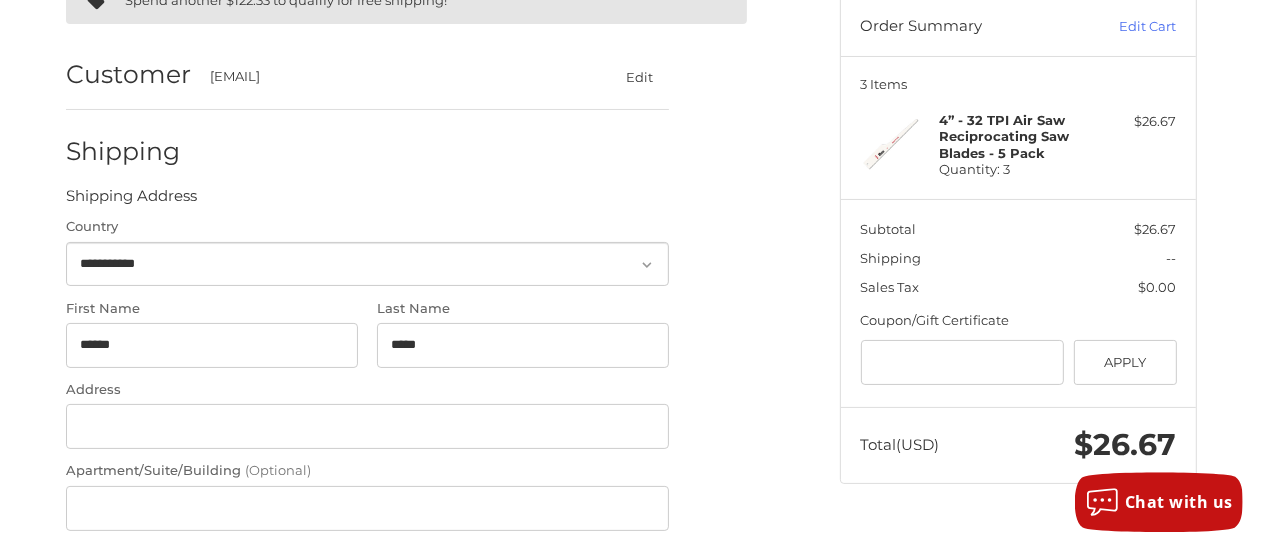 type on "**********" 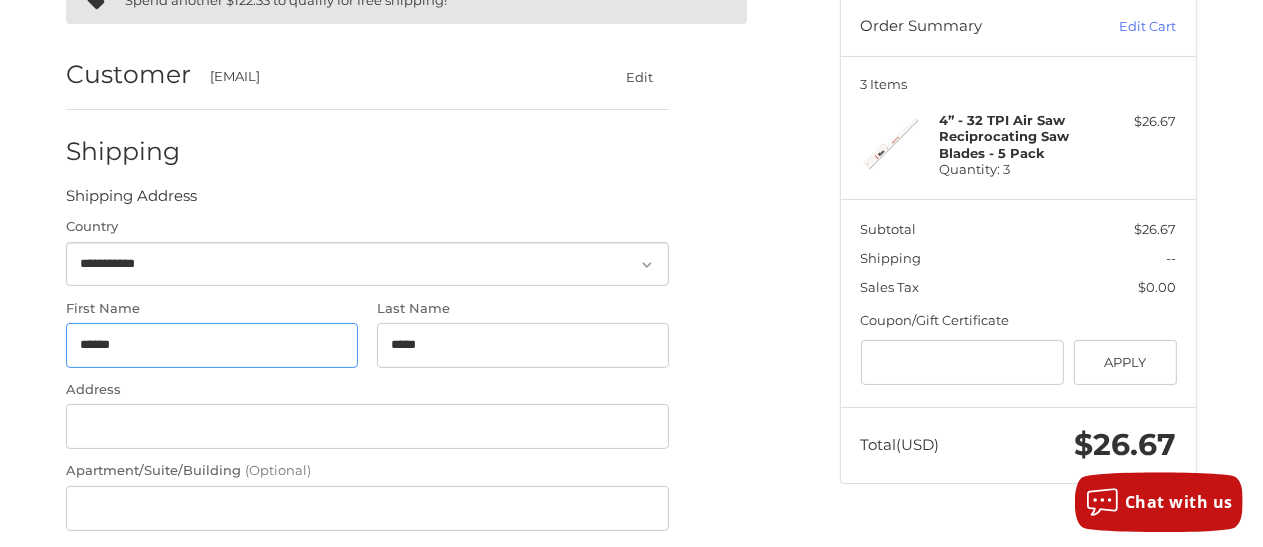 type on "**********" 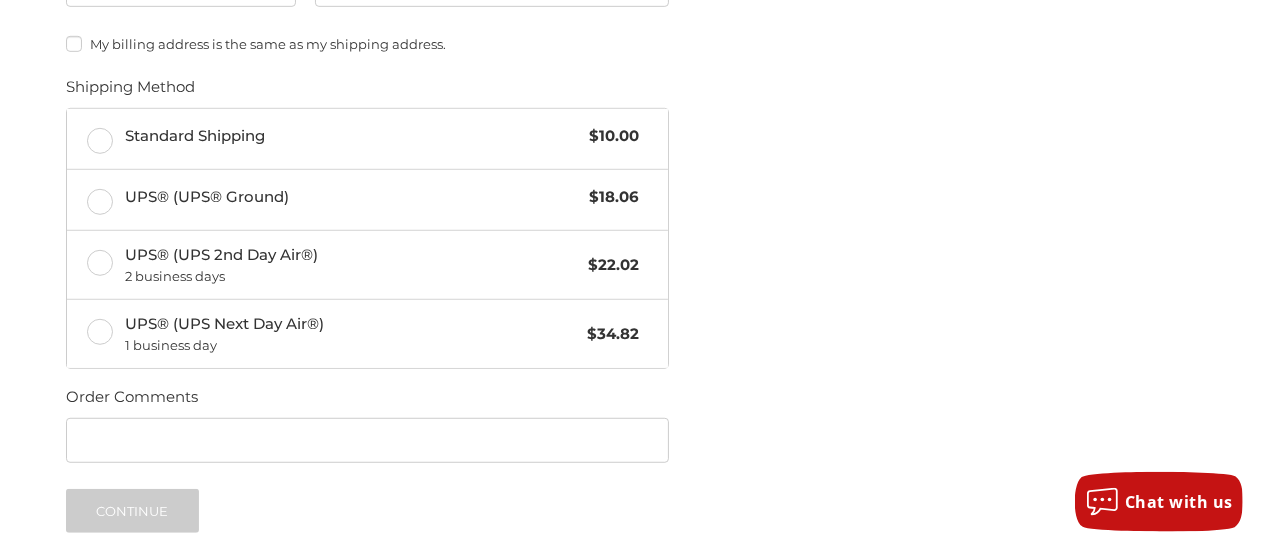 scroll, scrollTop: 834, scrollLeft: 0, axis: vertical 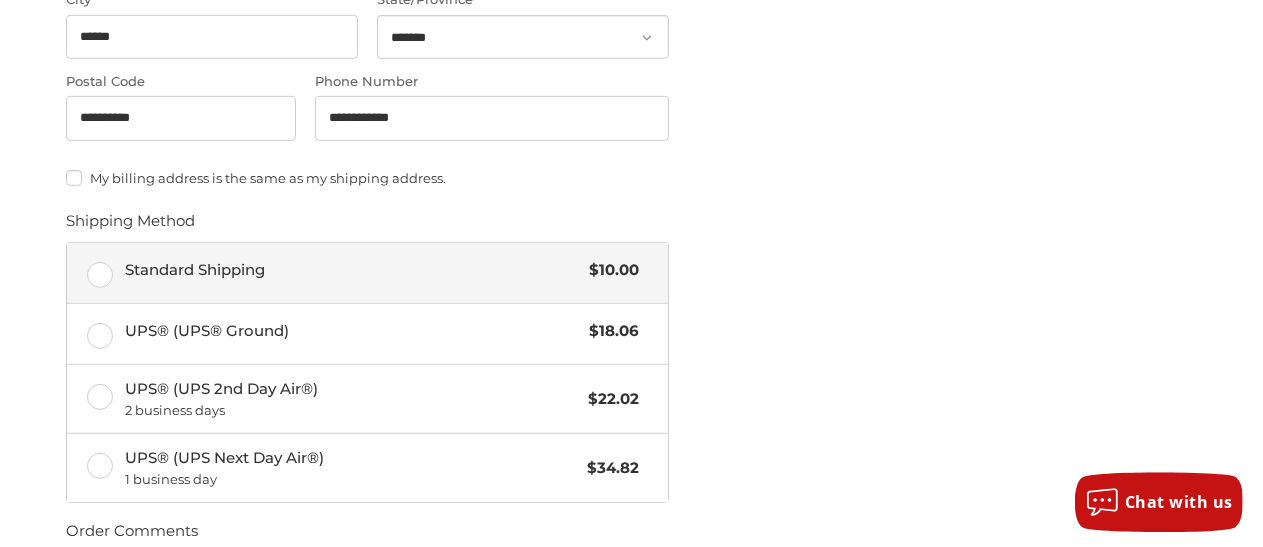 click on "Standard Shipping $10.00" at bounding box center [367, 273] 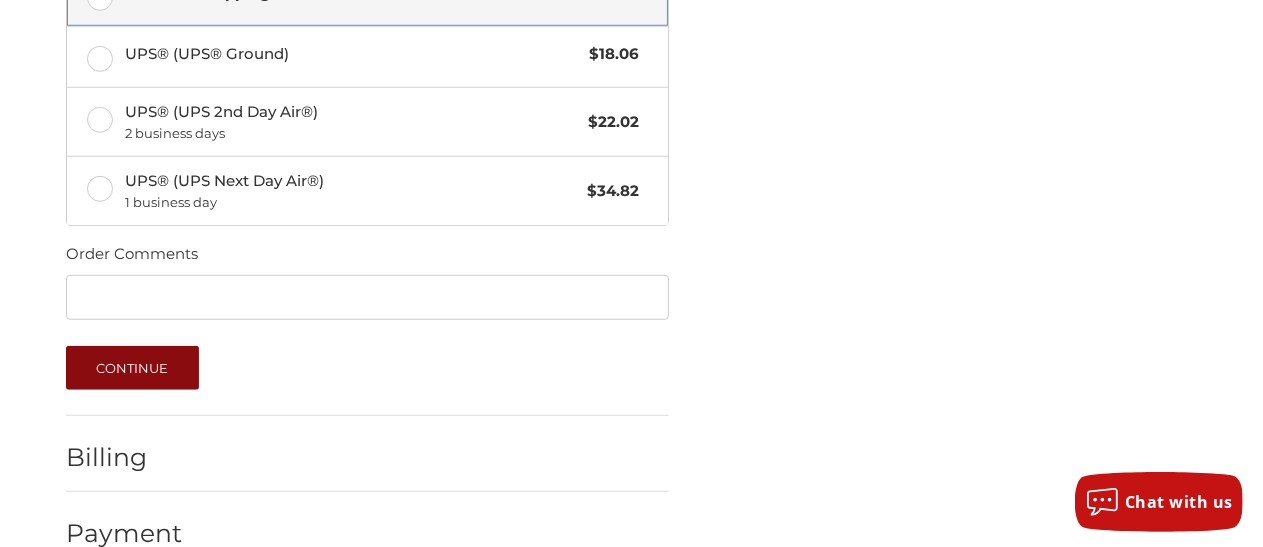 scroll, scrollTop: 1149, scrollLeft: 0, axis: vertical 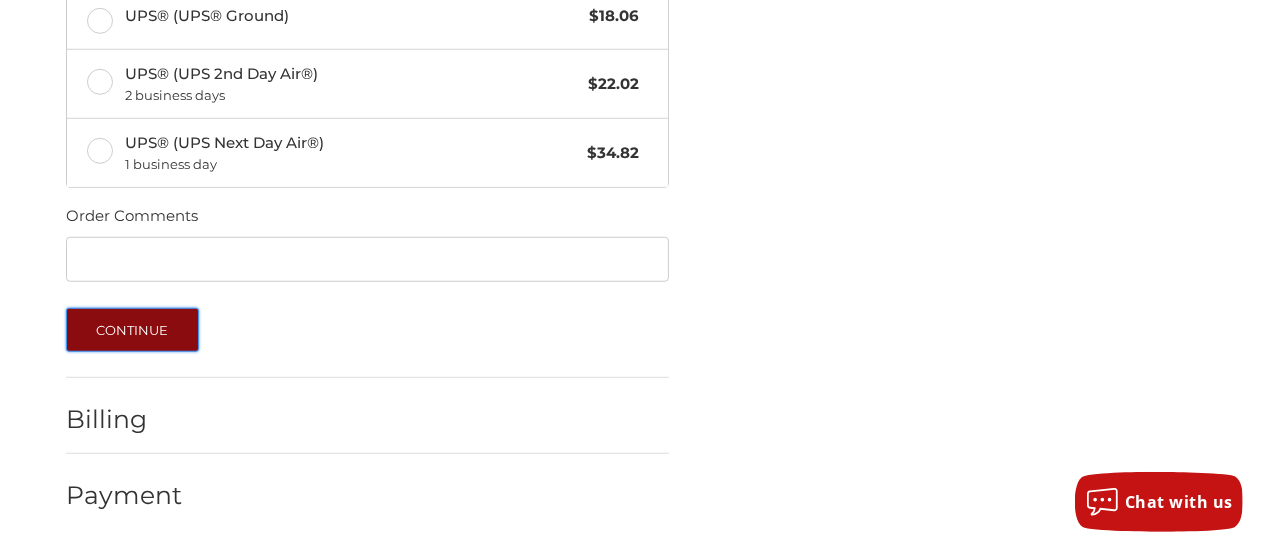 click on "Continue" at bounding box center [132, 330] 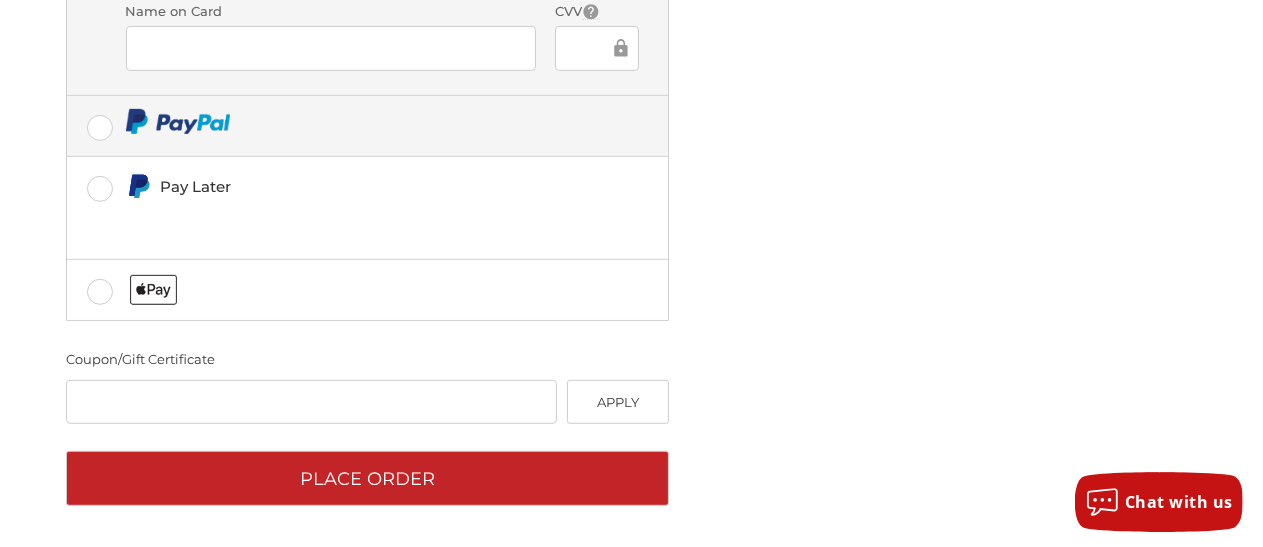 scroll, scrollTop: 845, scrollLeft: 0, axis: vertical 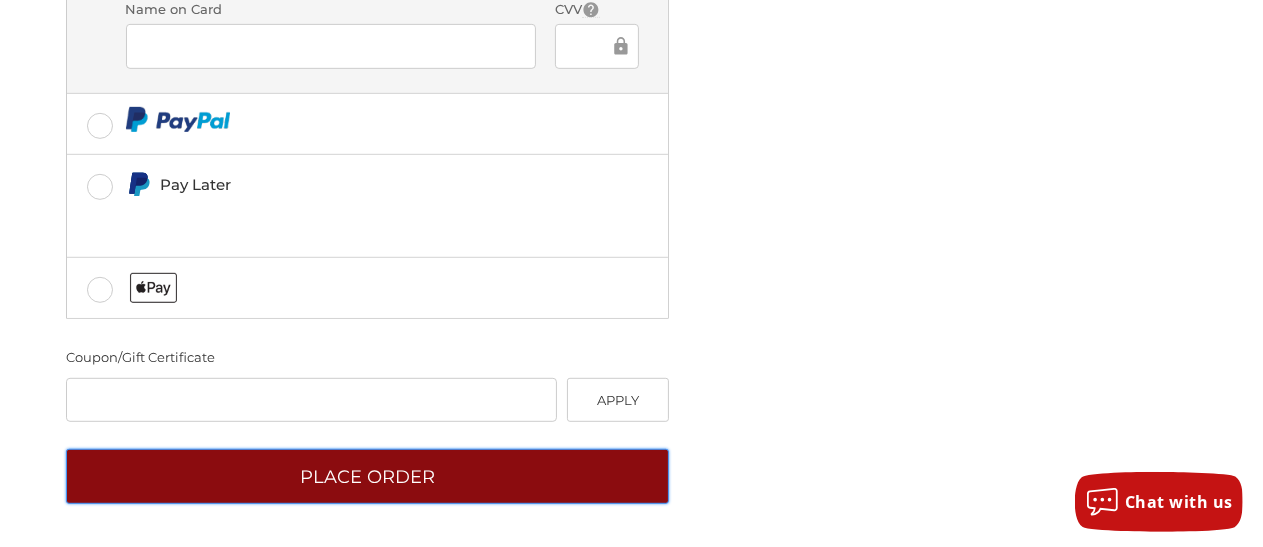 click on "Place Order" at bounding box center (367, 476) 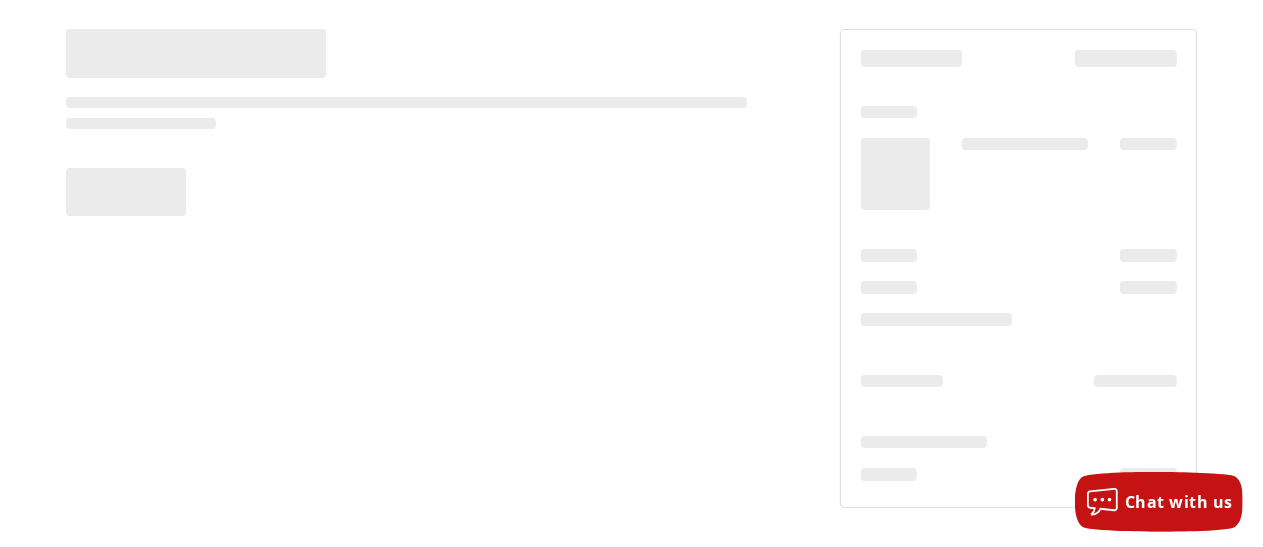 scroll, scrollTop: 167, scrollLeft: 0, axis: vertical 